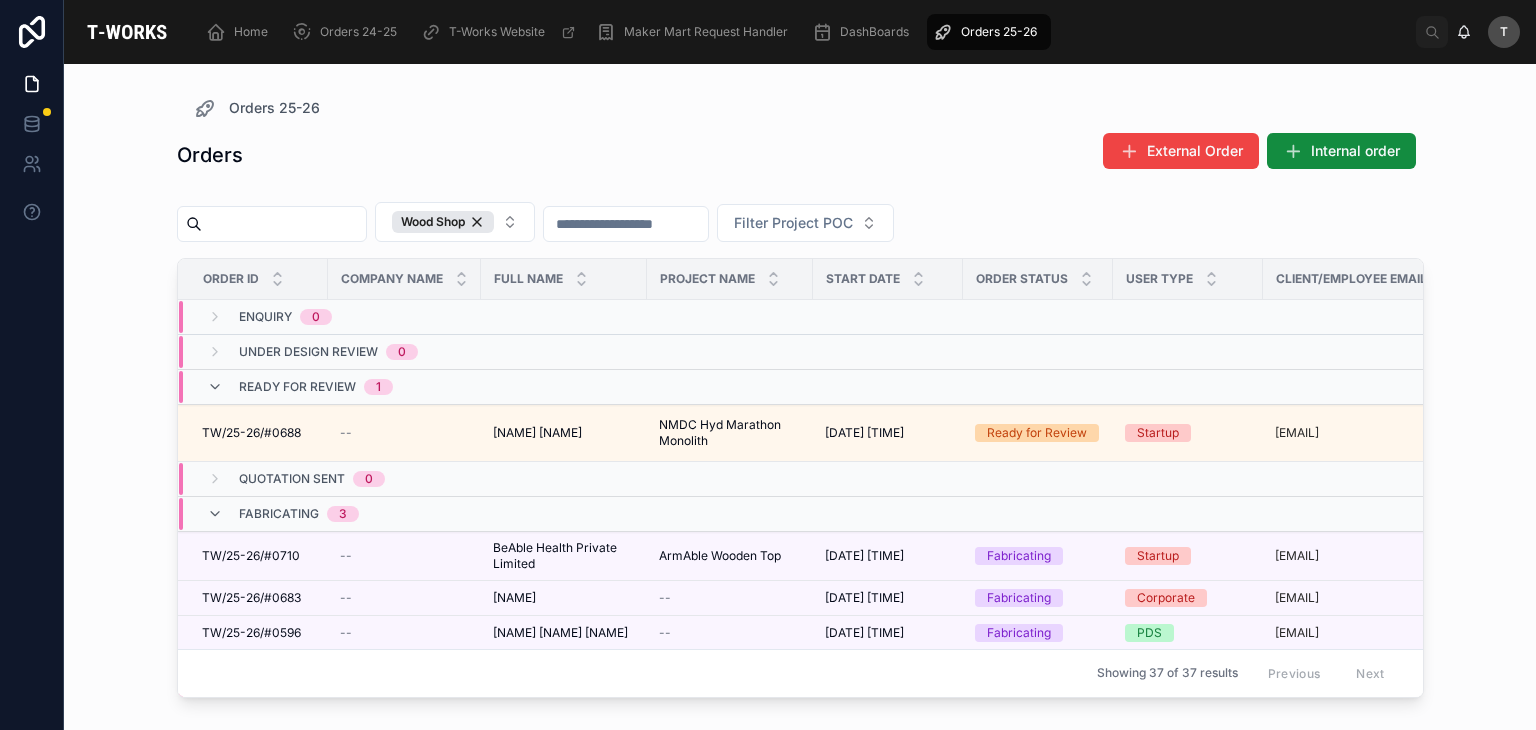scroll, scrollTop: 0, scrollLeft: 0, axis: both 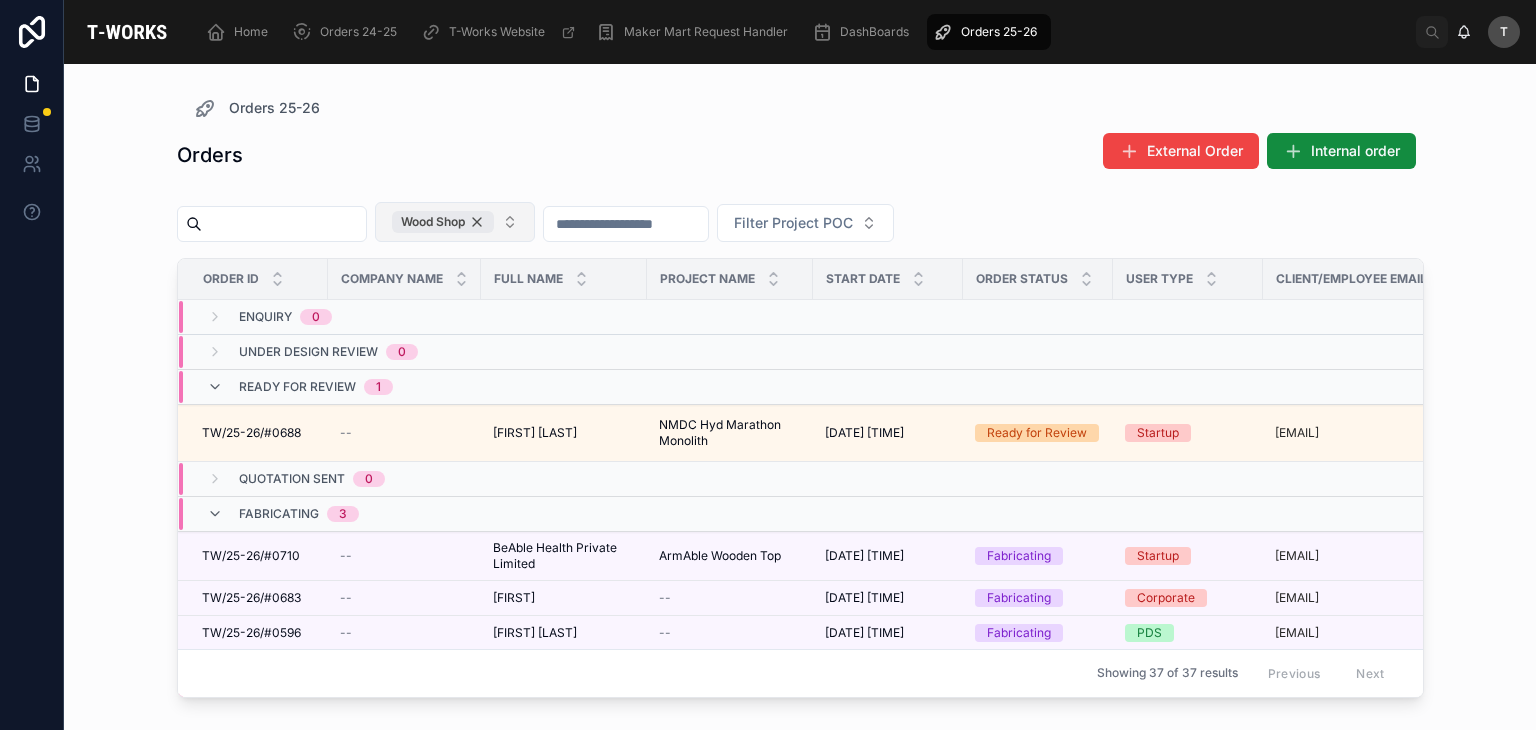 click on "Wood Shop" at bounding box center [443, 222] 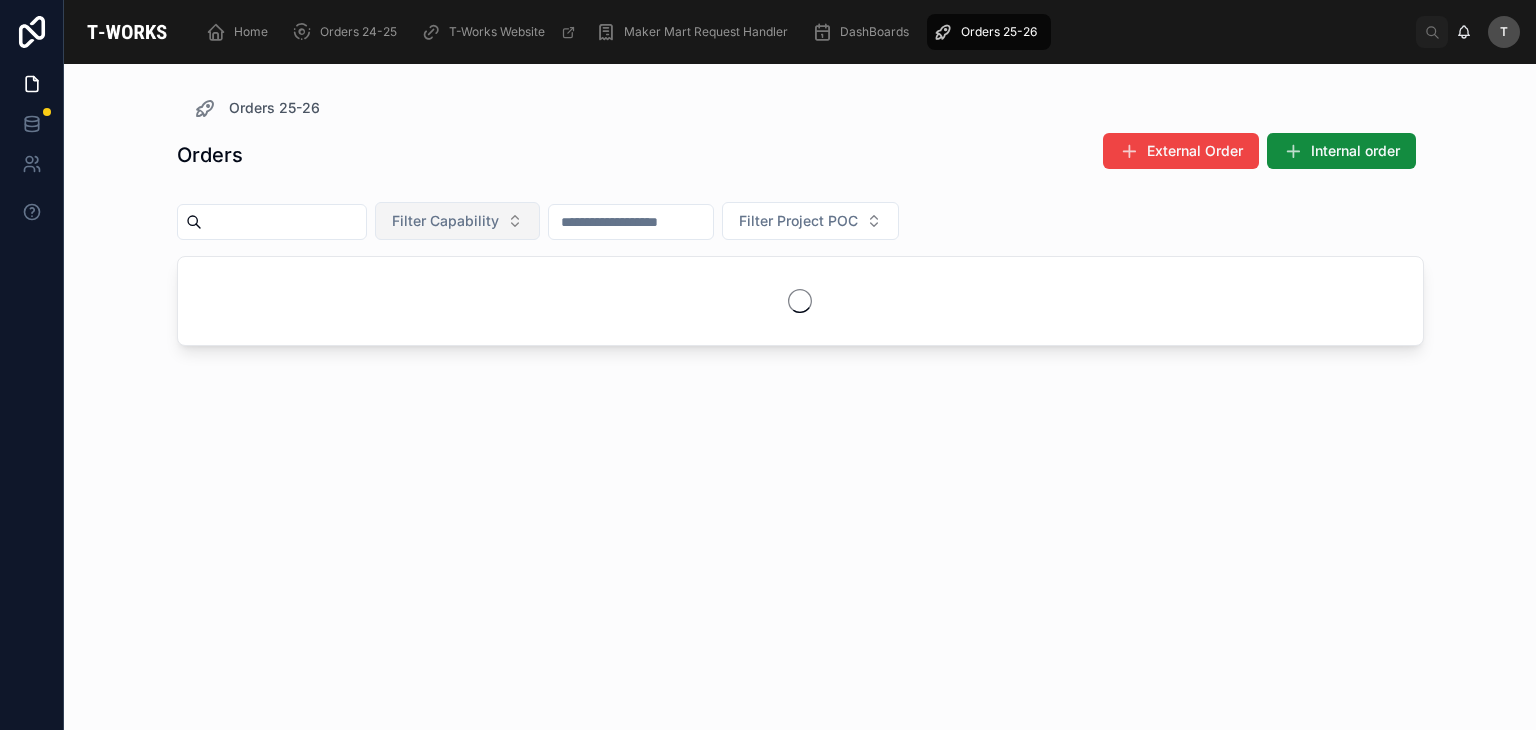 click on "Filter Capability" at bounding box center [445, 221] 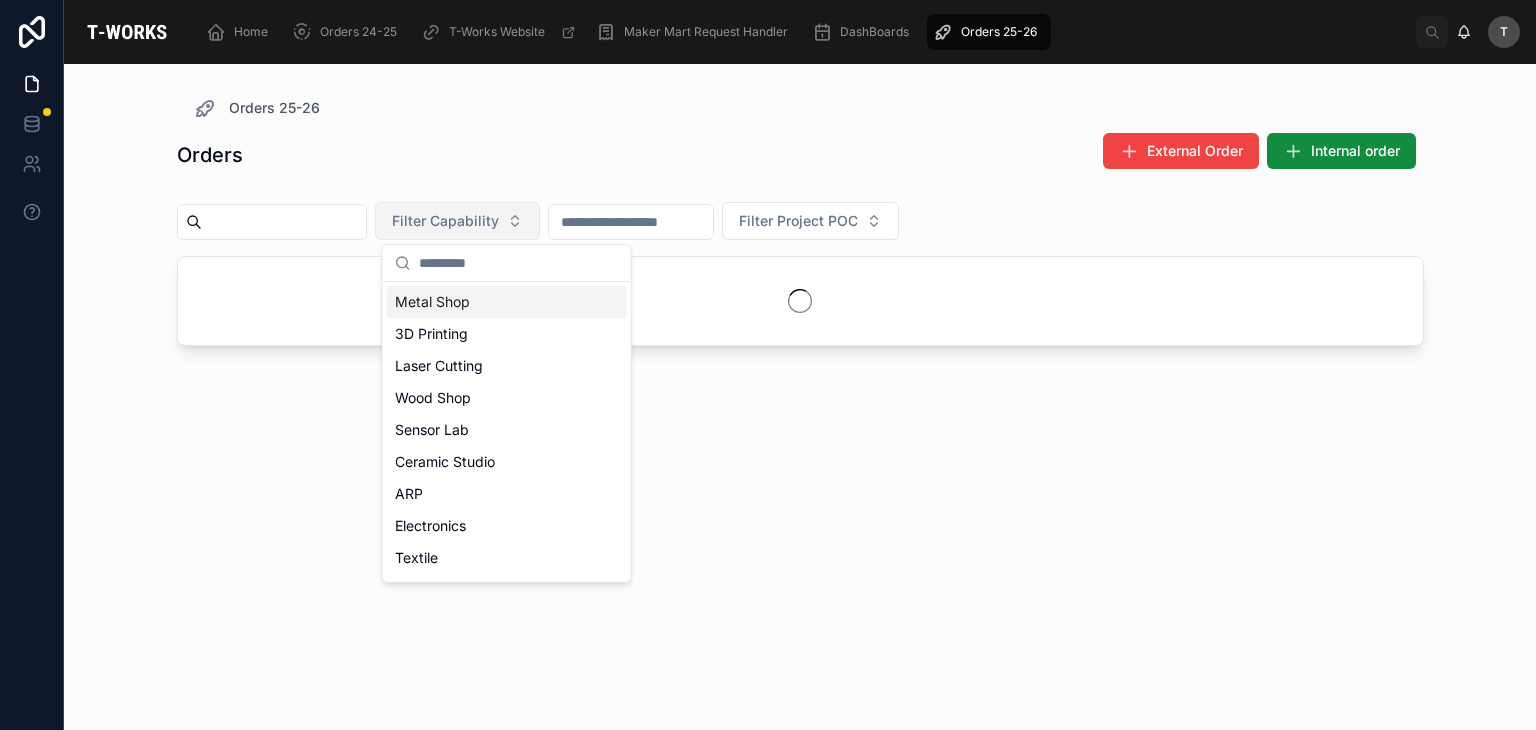 click on "Metal Shop" at bounding box center [507, 302] 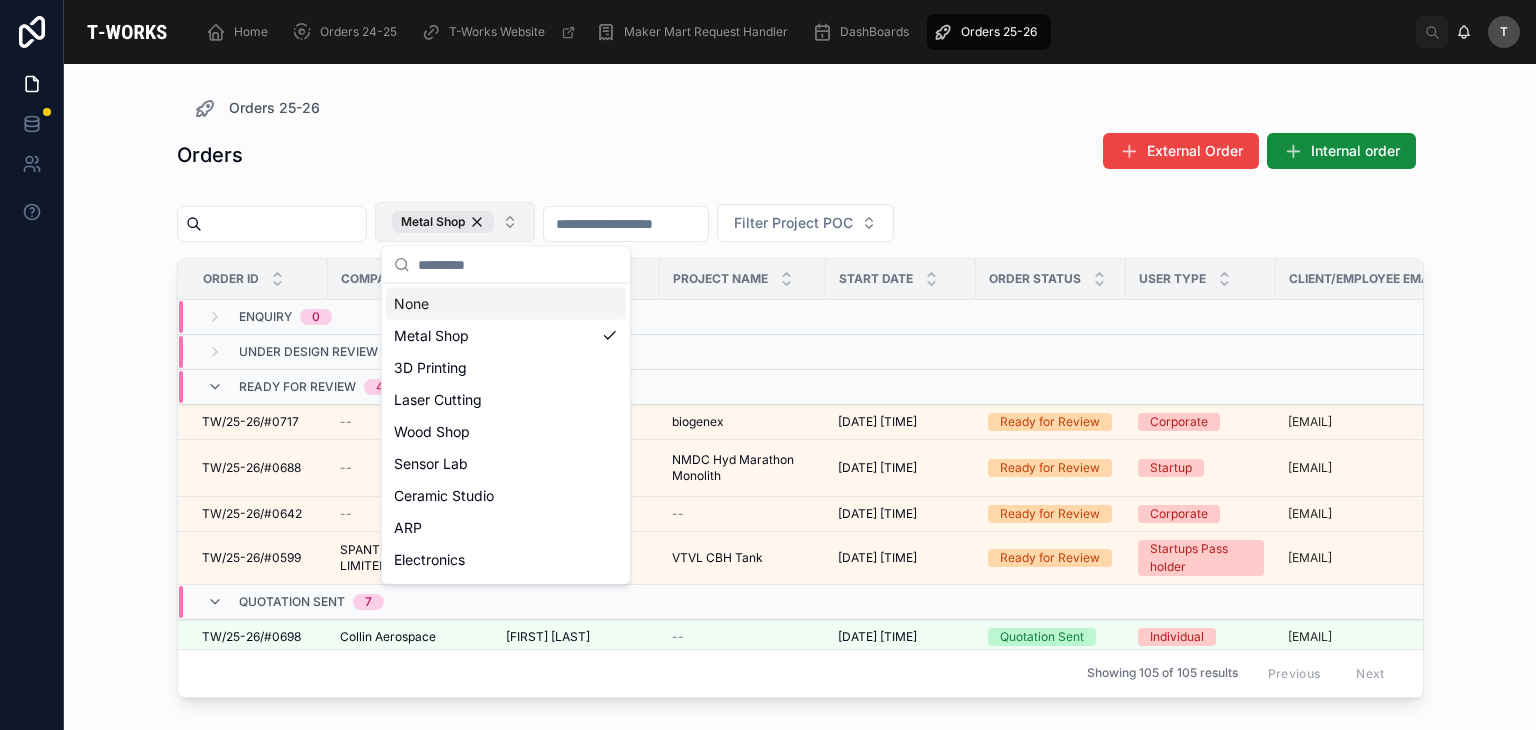 click on "Orders 25-26 Orders External Order Internal order Metal Shop Filter Project POC Order ID Company Name Full Name Project Name Start Date Order Status User Type Client/Employee Email Phone Capability Enquiry 0 Under Design Review 0 Ready for Review 4 TW/25-26/#0717 TW/25-26/#0717 -- cecil D cecil D biogenex biogenex 8/7/2025 5:30 AM 8/7/2025 5:30 AM Ready for Review Corporate cecil.dagani@biogenex.com +91 81216 72967 Metal Shop TW/25-26/#0688 TW/25-26/#0688 -- Sumeet Popli Sumeet Popli NMDC Hyd Marathon Monolith NMDC Hyd Marathon Monolith 8/3/2025 5:30 AM 8/3/2025 5:30 AM Ready for Review Startup sumeet@biome.build +98 987 343 5201 Metal Shop Wood Shop TW/25-26/#0642 TW/25-26/#0642 -- Atul Loonkar Atul Loonkar -- 7/29/2025 5:30 AM 7/29/2025 5:30 AM Ready for Review Corporate a.loonkar@gmail.com +91 90143 96878 Metal Shop TW/25-26/#0599 TW/25-26/#0599 SPANTRIK PRIVATE LIMITED SPANTRIK PRIVATE LIMITED Hitendra Singh Hitendra Singh VTVL CBH Tank VTVL CBH Tank 7/21/2025 5:30 AM 7/21/2025 5:30 AM Ready for Review 7" at bounding box center (800, 385) 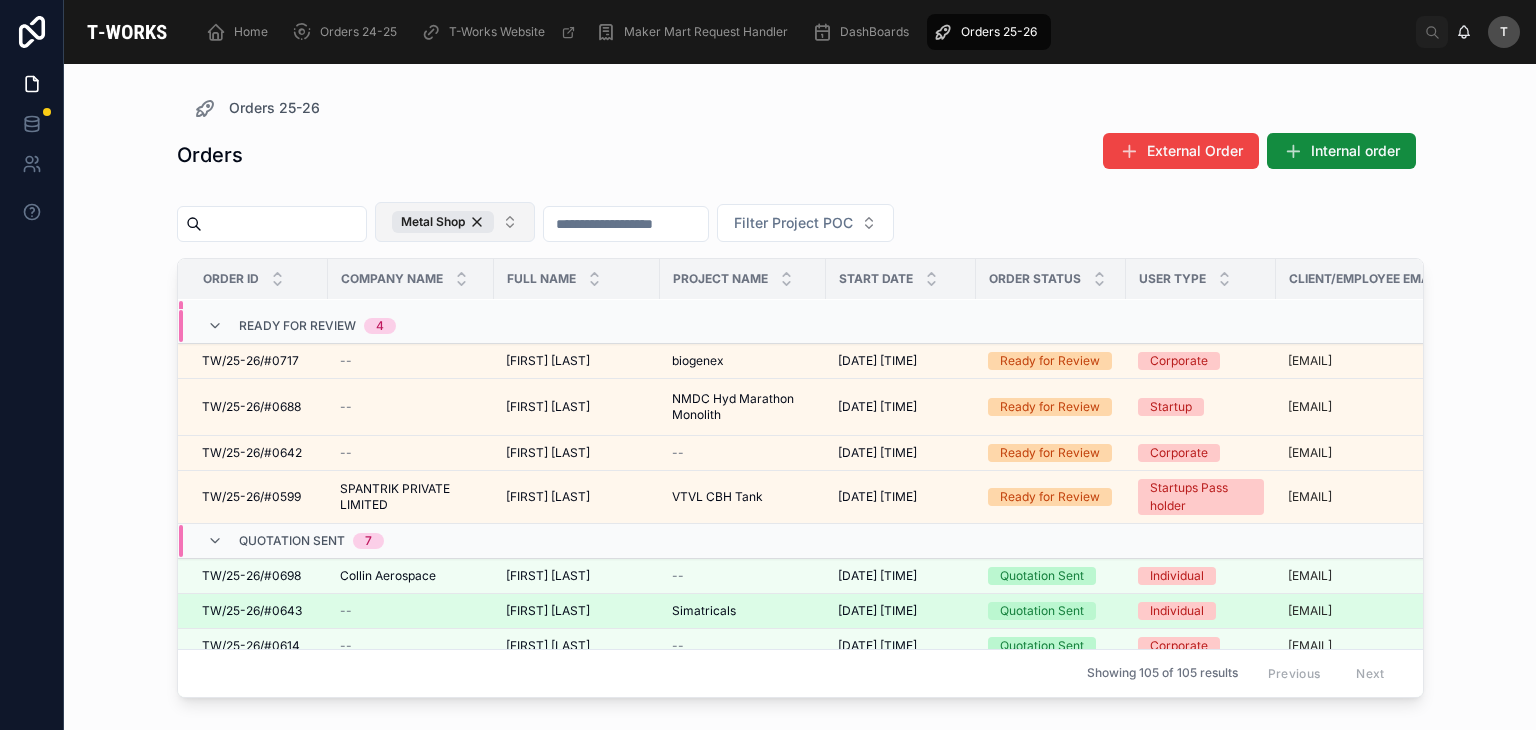 scroll, scrollTop: 0, scrollLeft: 0, axis: both 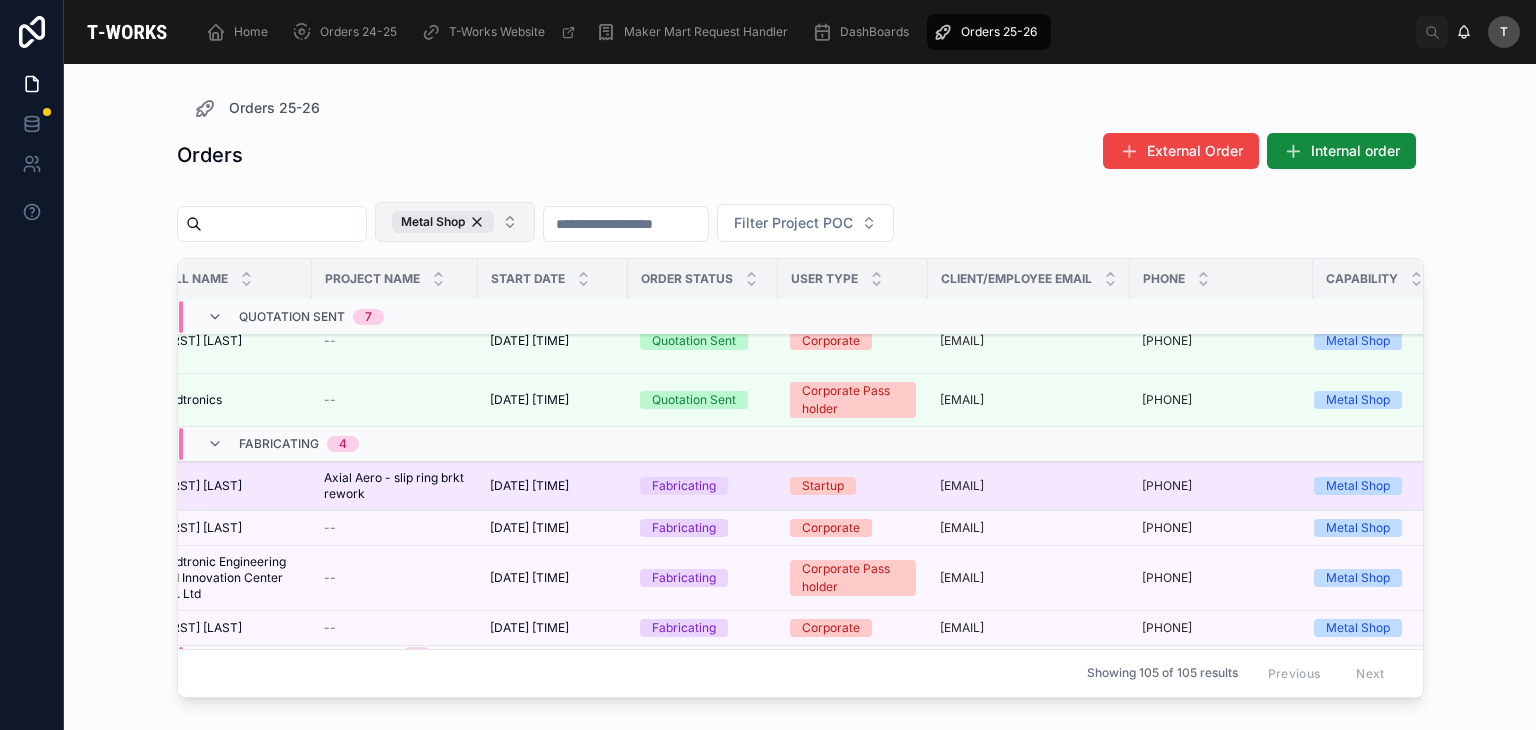 click on "Axial Aero - slip ring brkt rework" at bounding box center [395, 486] 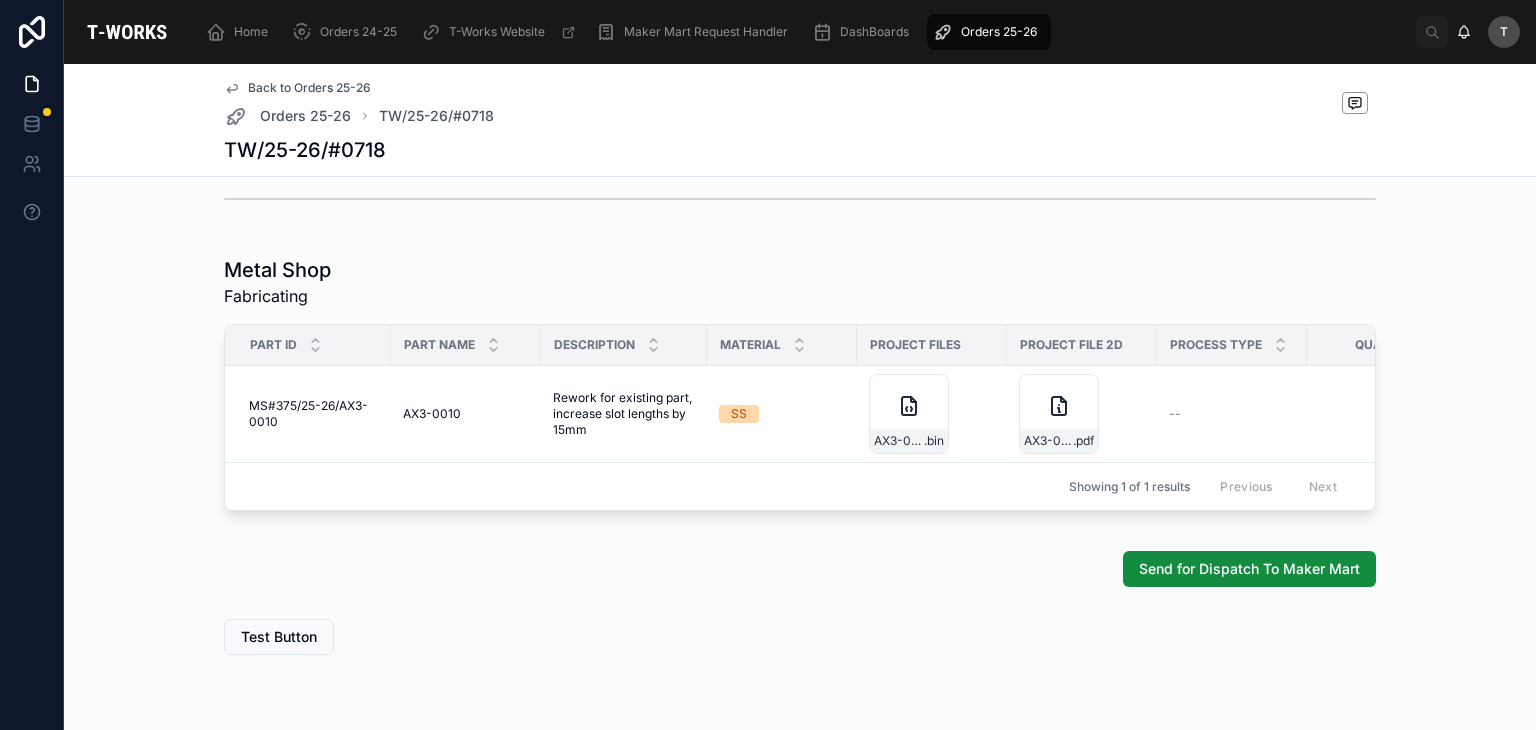 scroll, scrollTop: 1096, scrollLeft: 0, axis: vertical 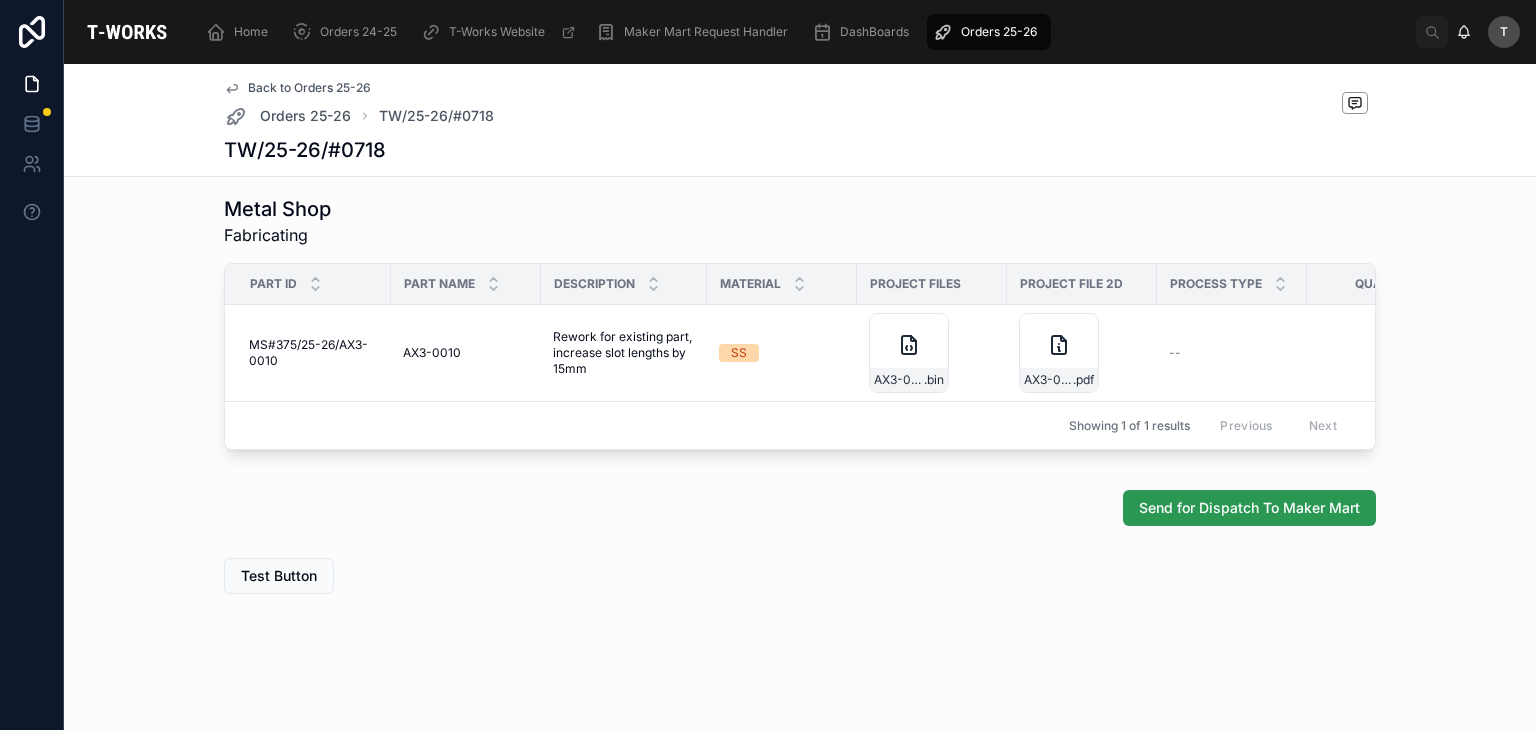 click on "Send for Dispatch To Maker Mart" at bounding box center (1249, 508) 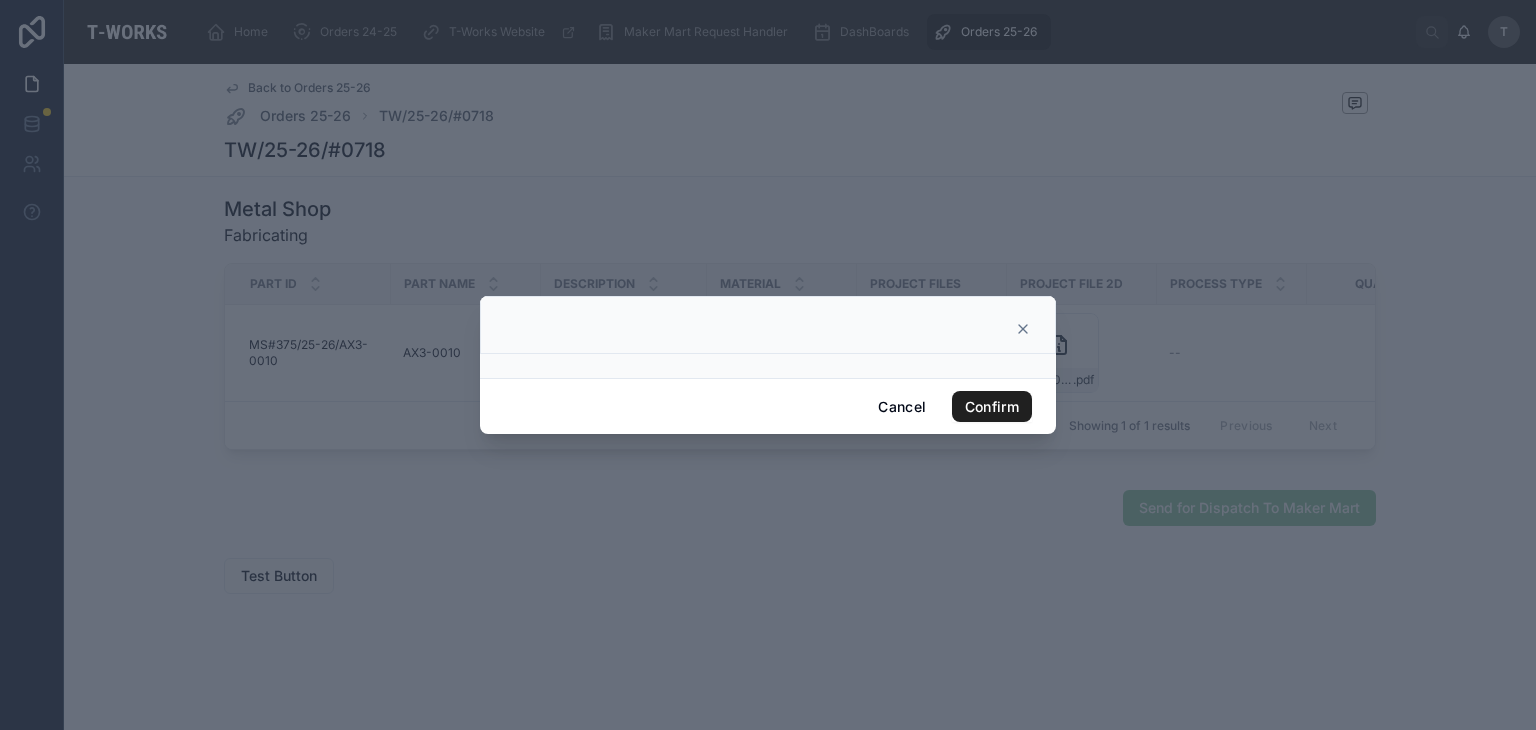 click on "Confirm" at bounding box center (992, 407) 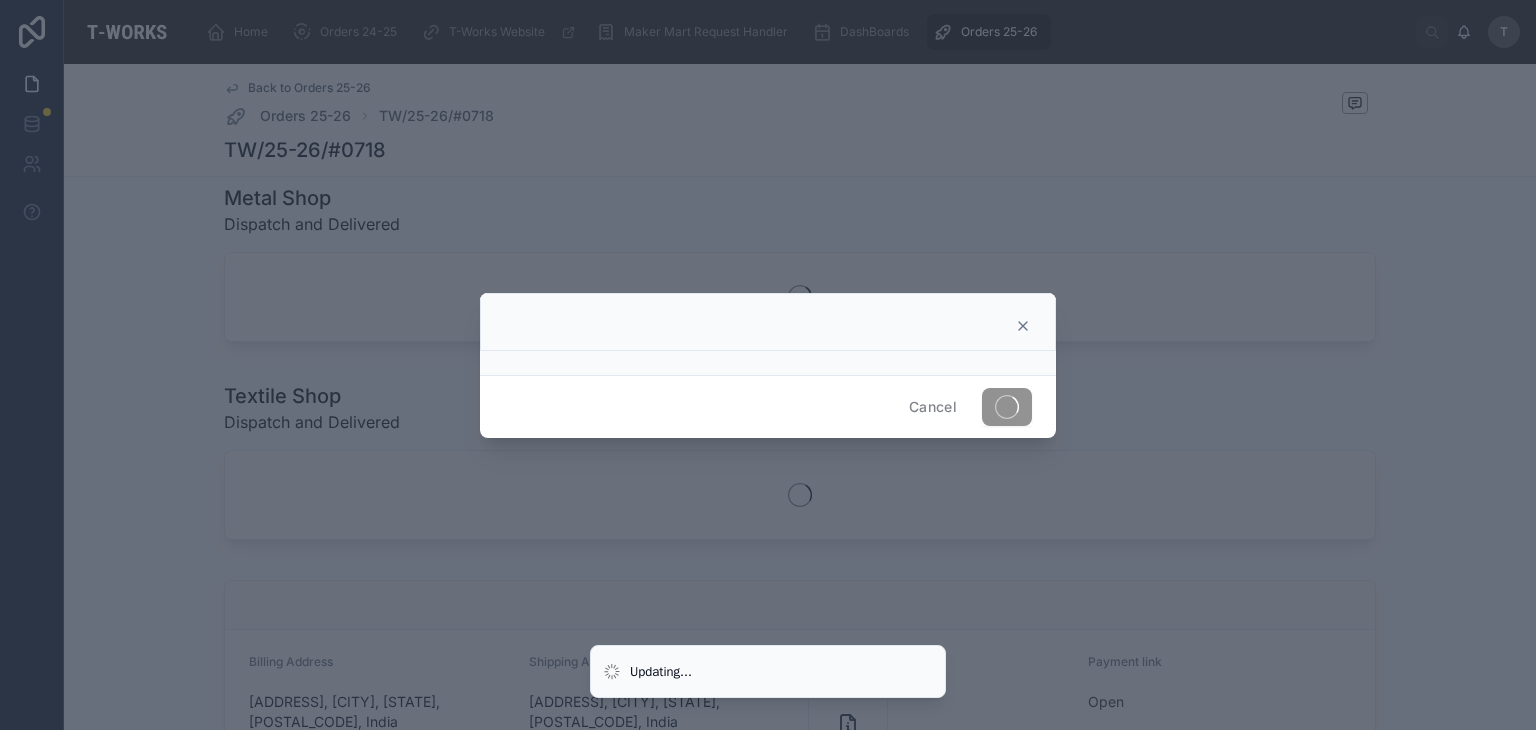 scroll, scrollTop: 855, scrollLeft: 0, axis: vertical 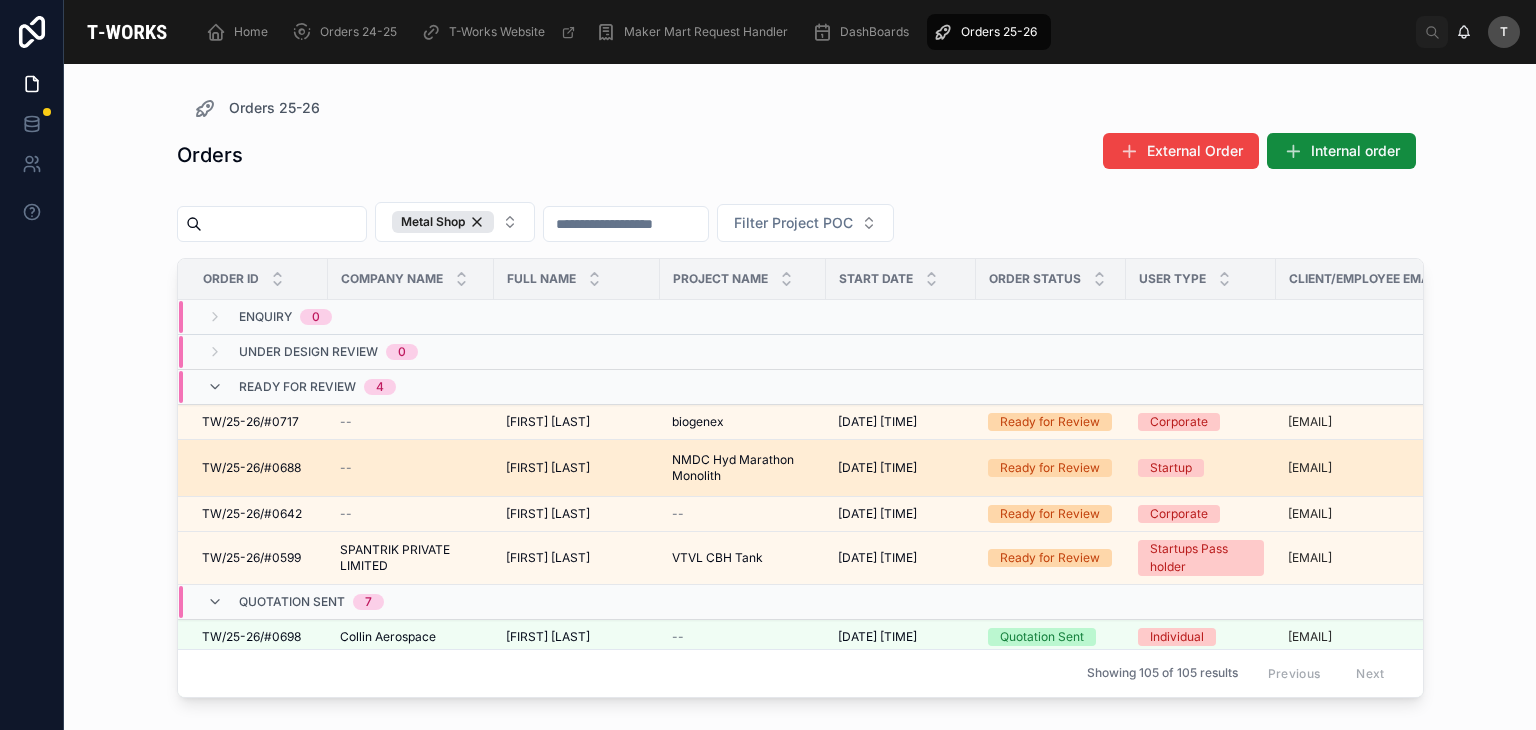 click on "TW/25-26/#0688 TW/25-26/#0688" at bounding box center (259, 468) 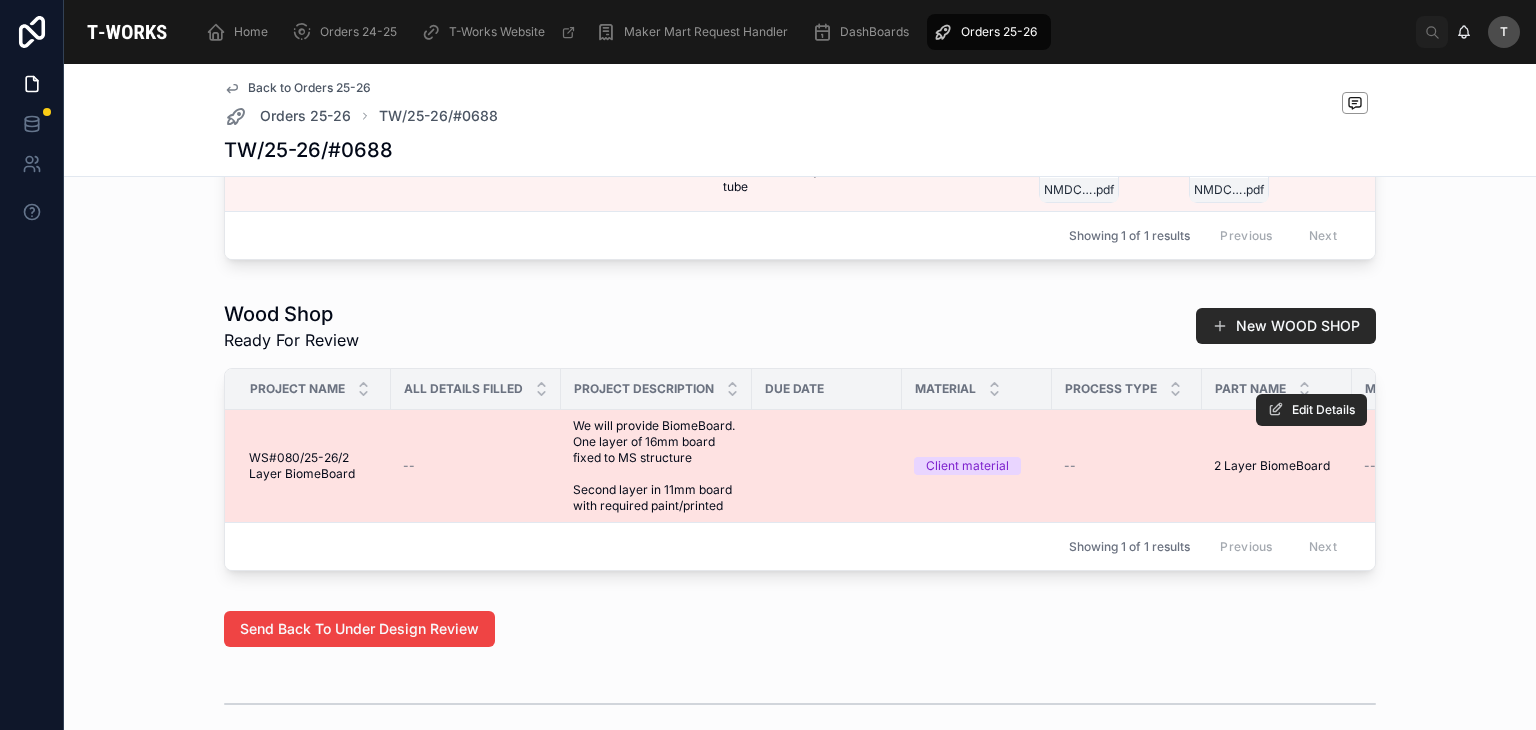 scroll, scrollTop: 1246, scrollLeft: 0, axis: vertical 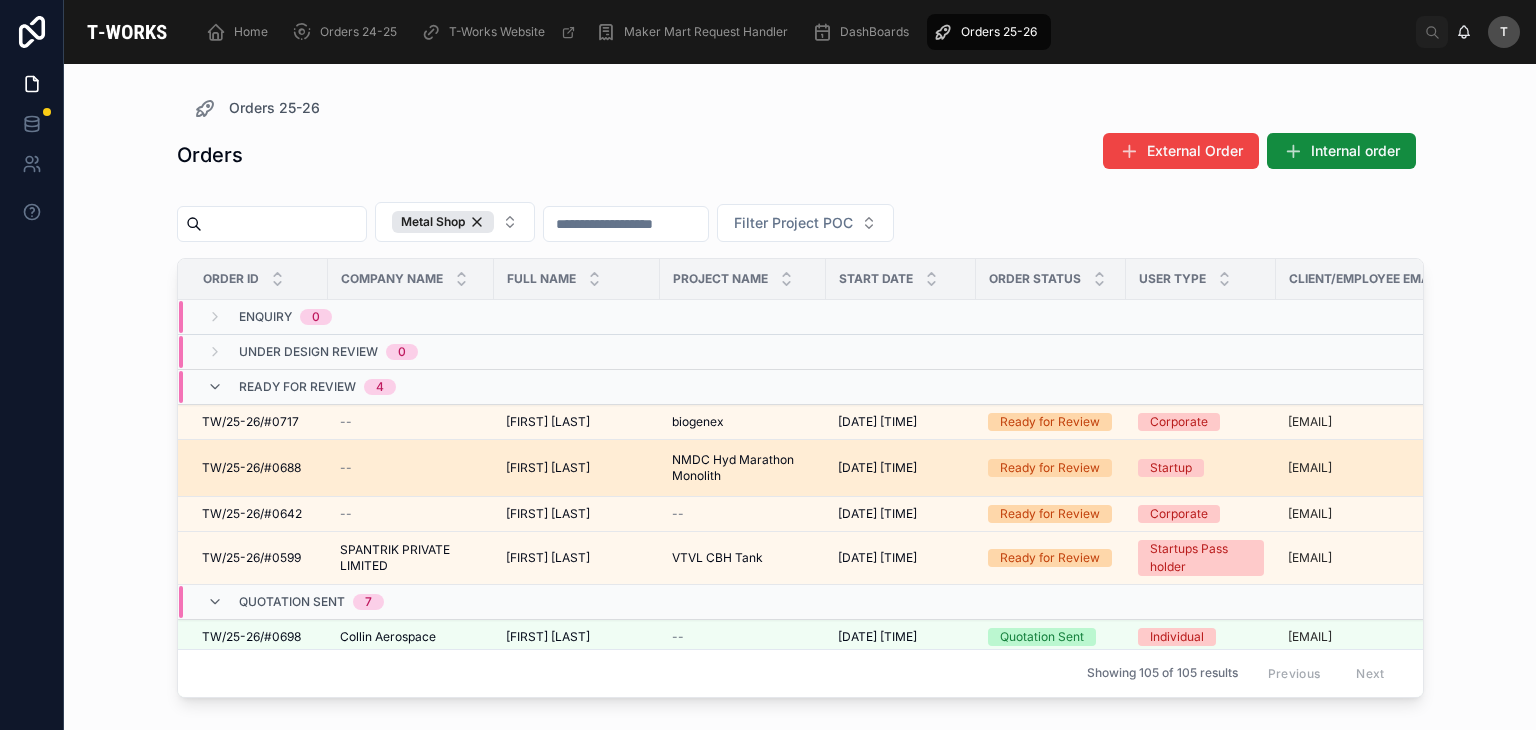 click on "TW/25-26/#0688" at bounding box center (251, 468) 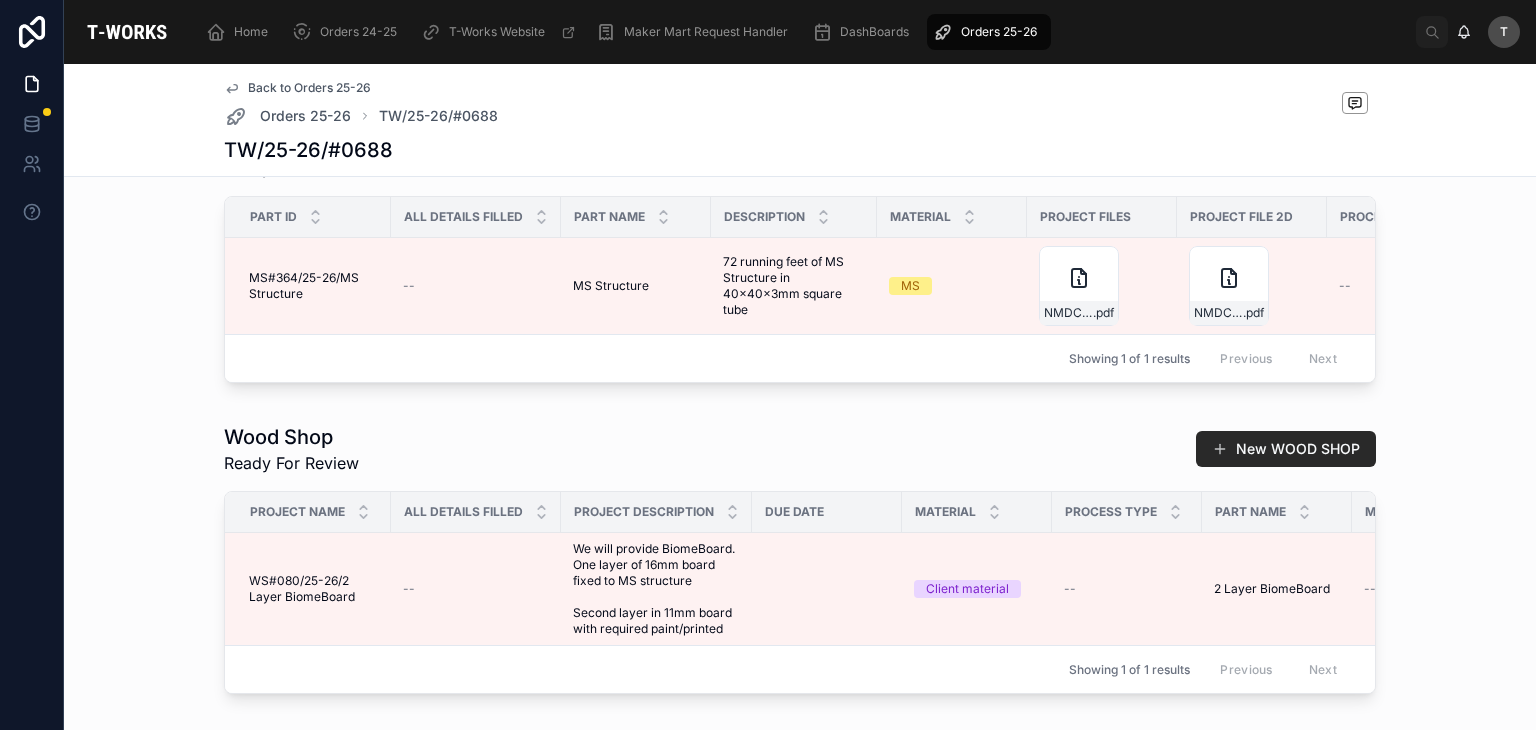 scroll, scrollTop: 1100, scrollLeft: 0, axis: vertical 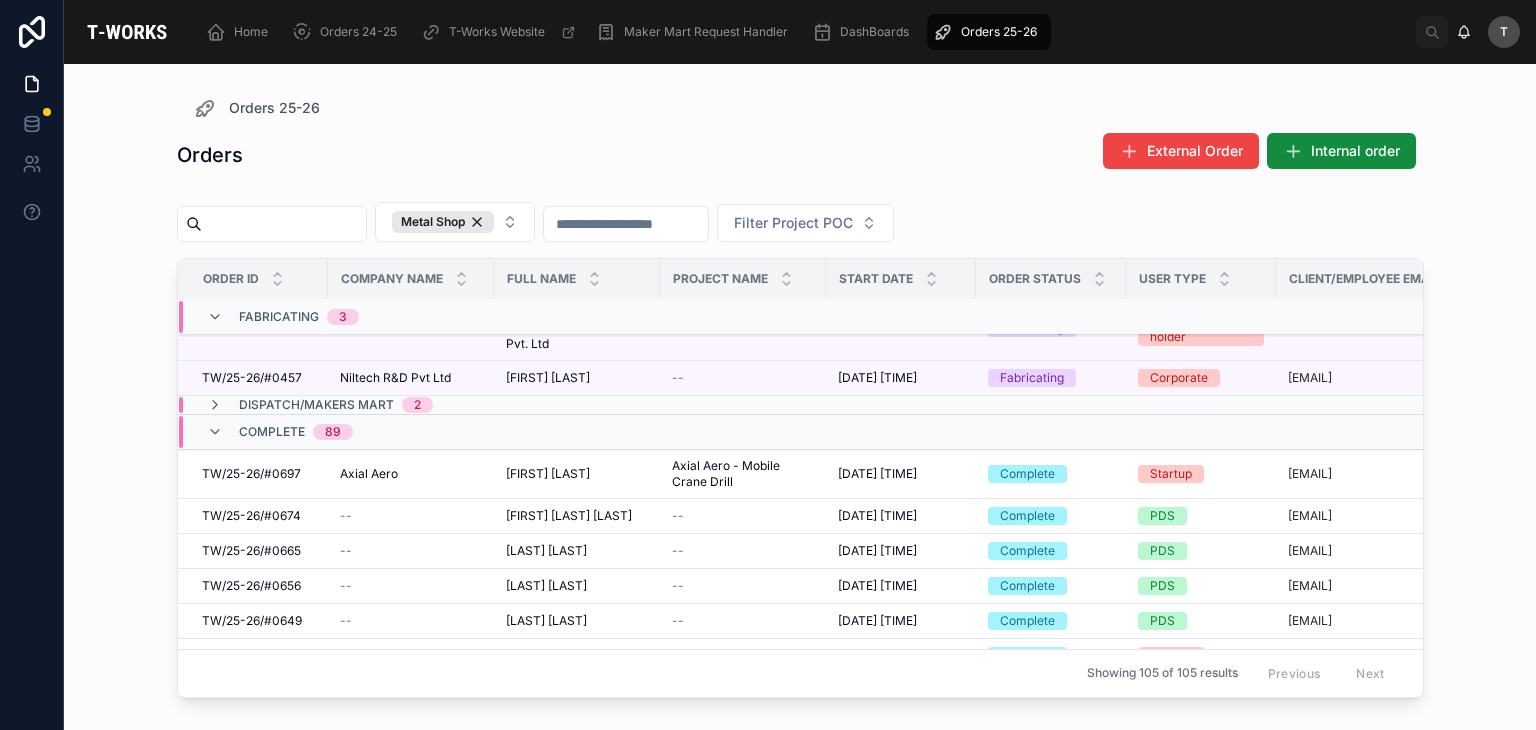 click on "Dispatch/Makers Mart" at bounding box center [316, 405] 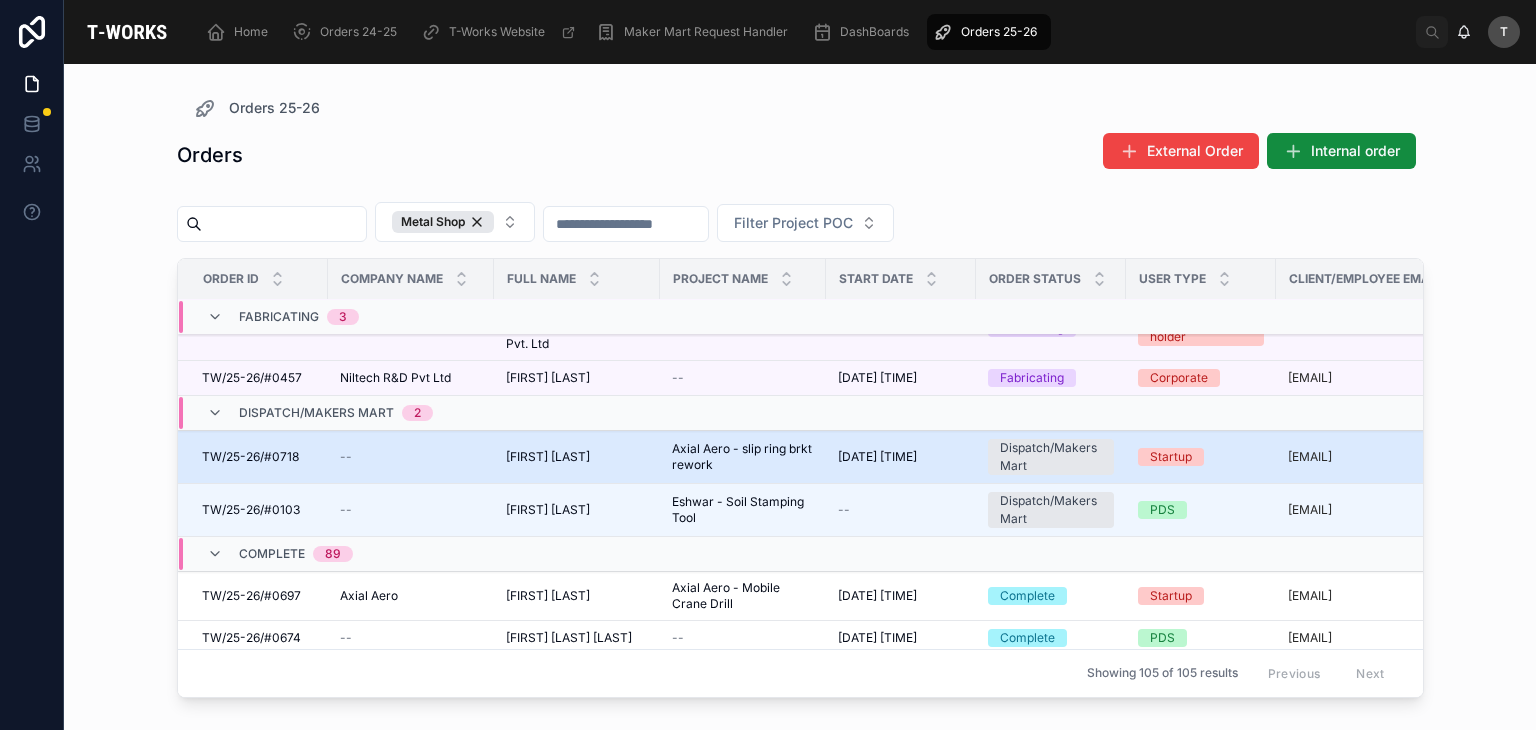 click on "Shashank Nara" at bounding box center (548, 457) 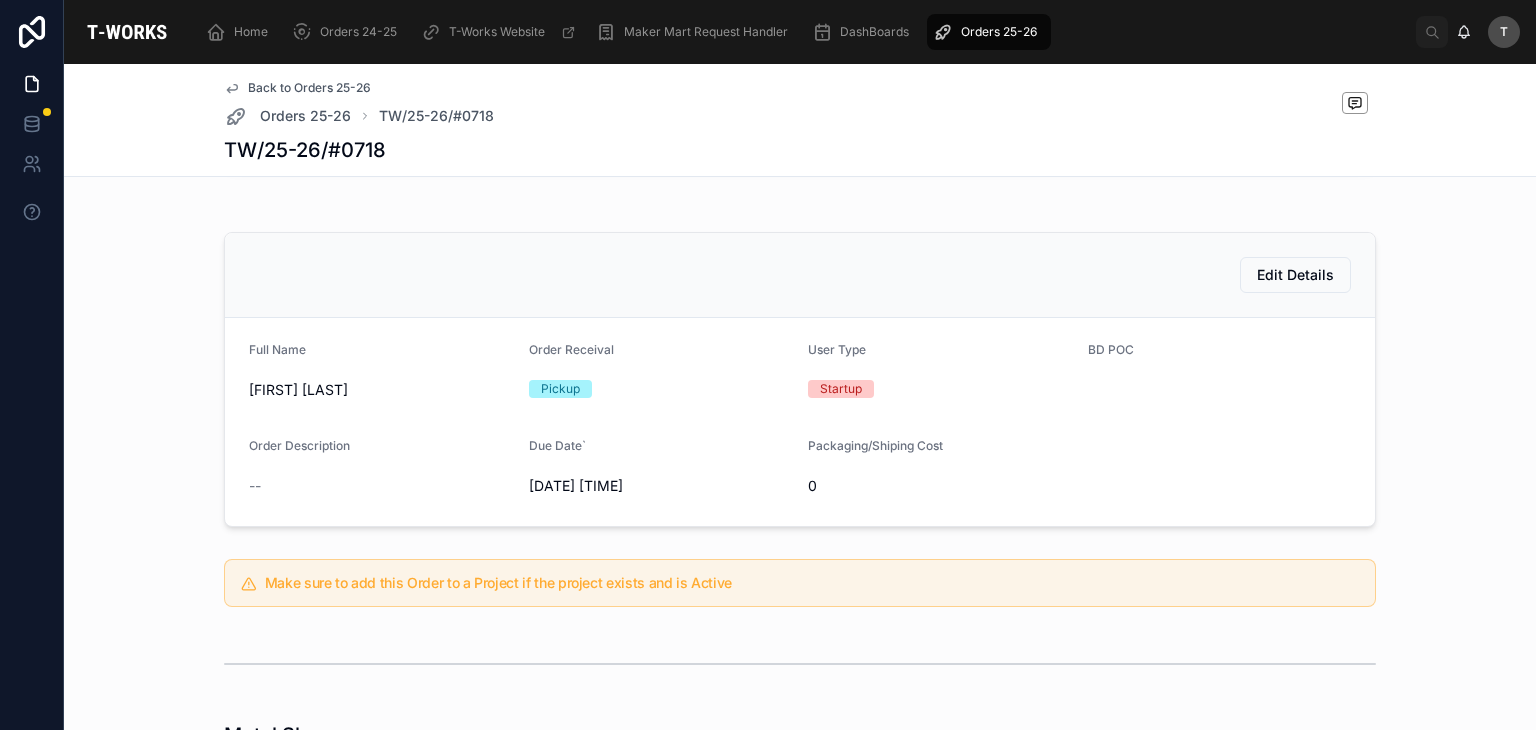 scroll, scrollTop: 300, scrollLeft: 0, axis: vertical 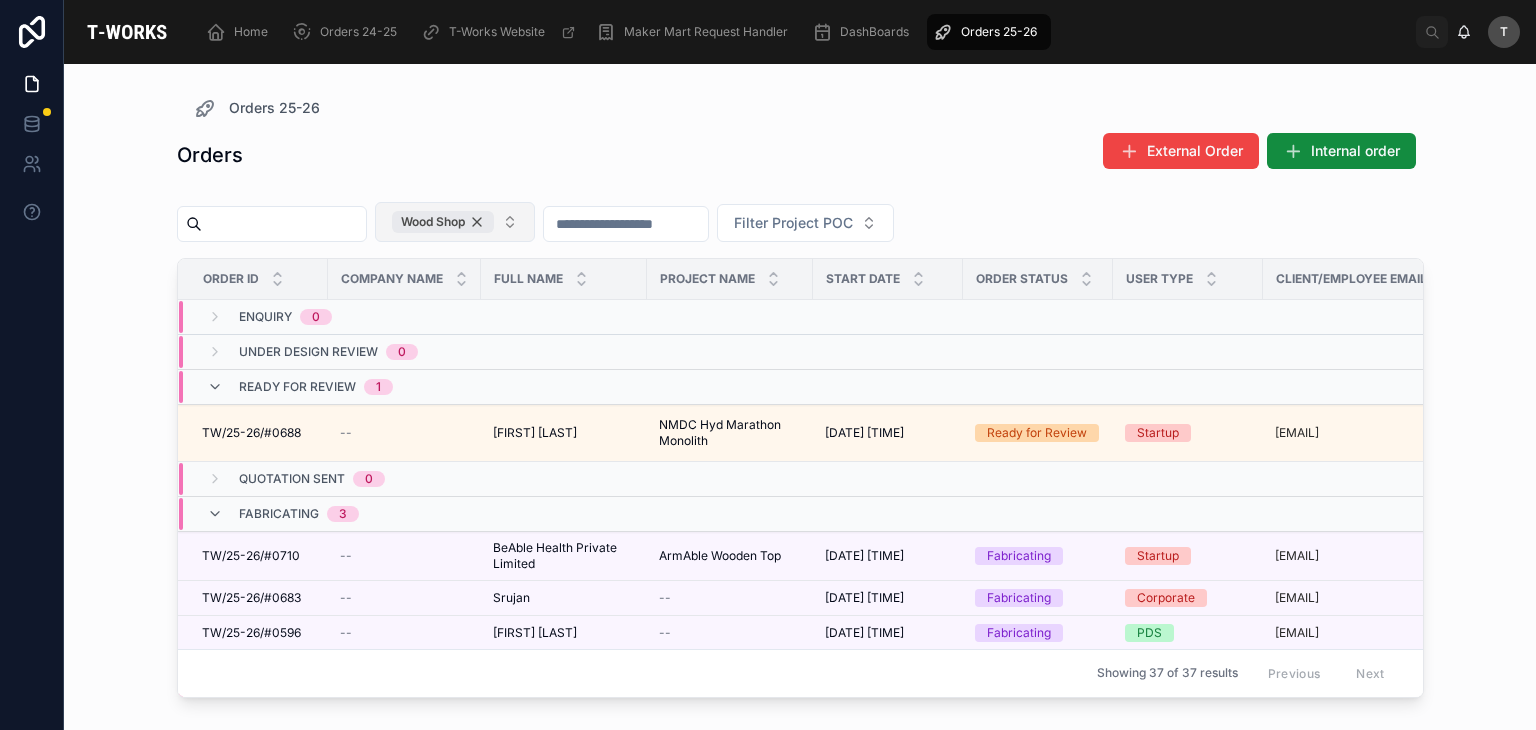 click on "Wood Shop" at bounding box center [443, 222] 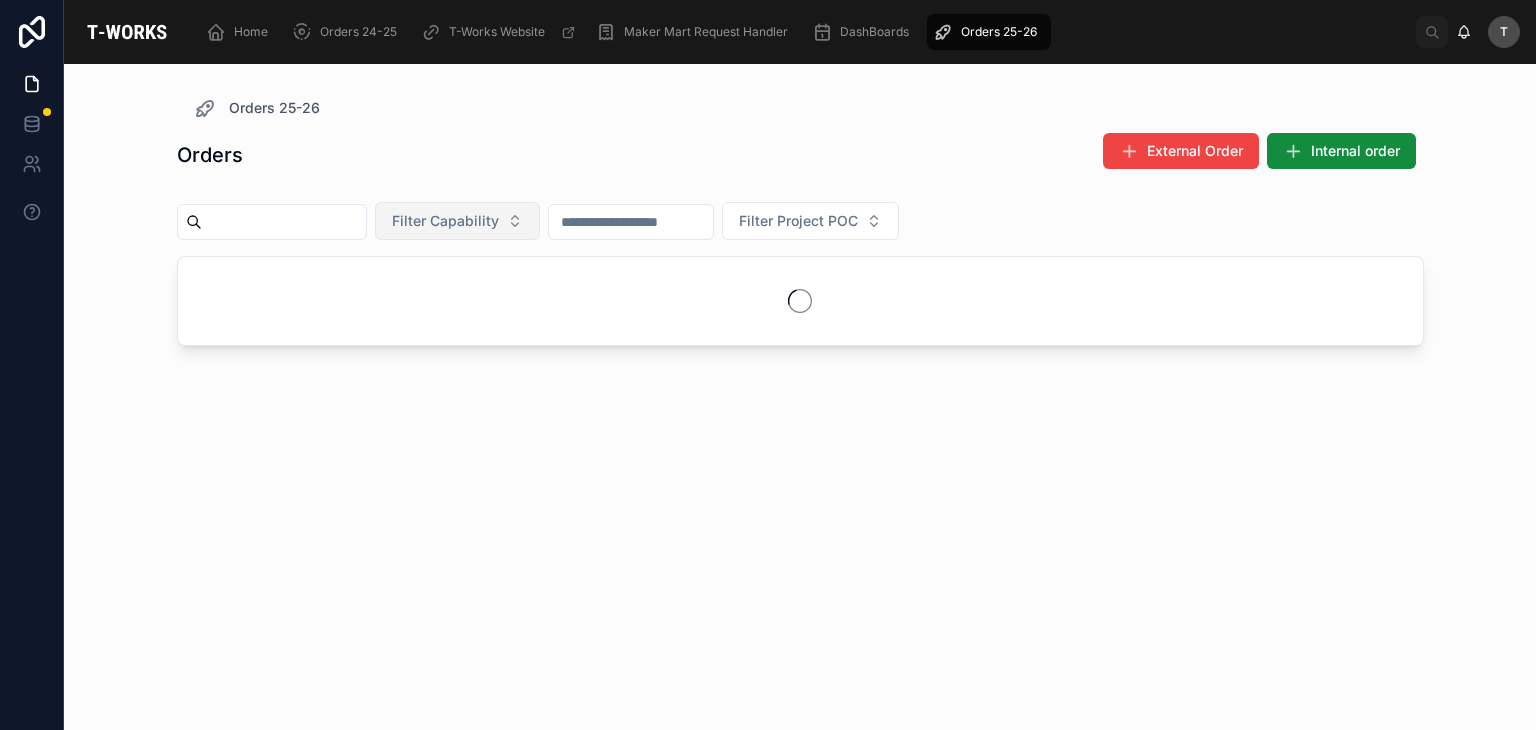 click on "Filter Capability" at bounding box center (445, 221) 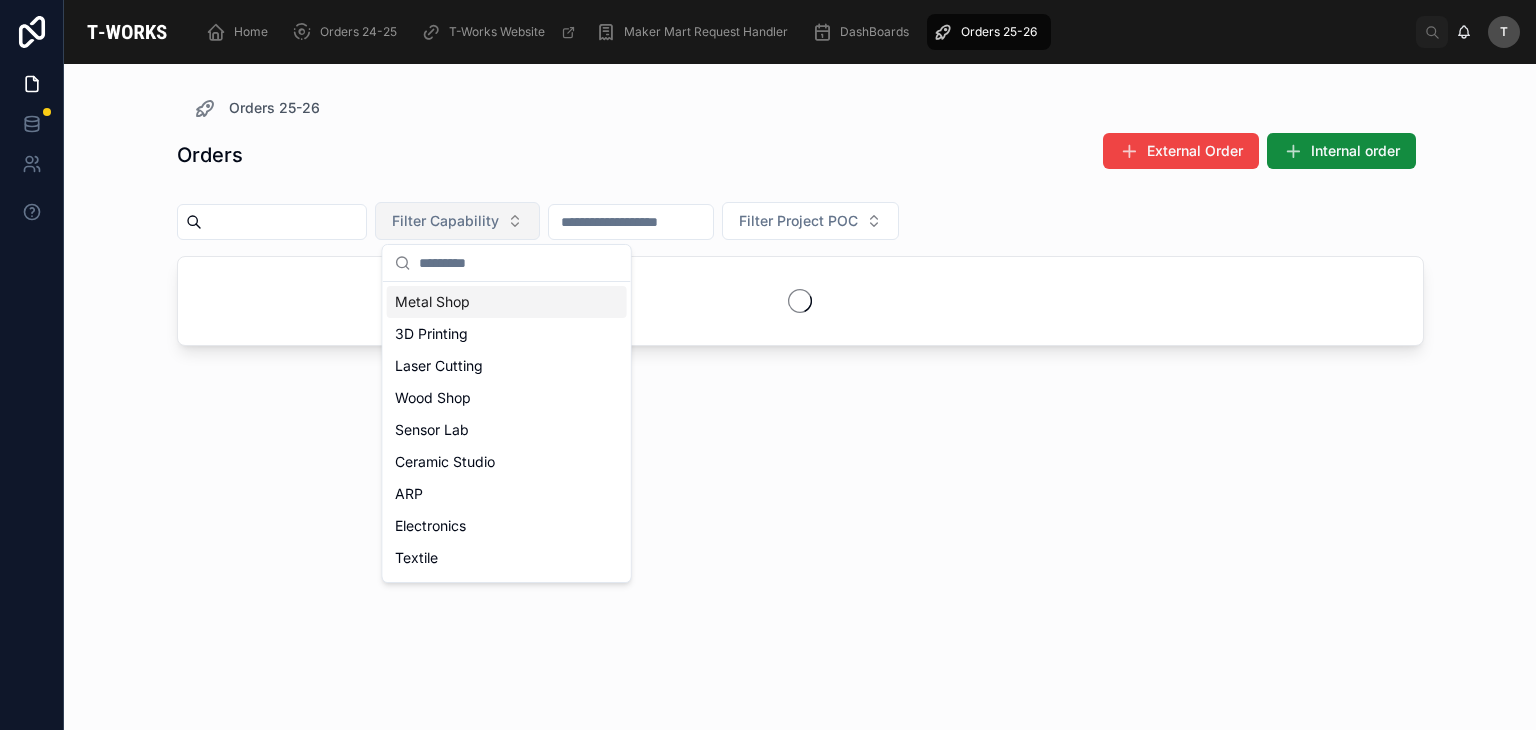 click on "Metal Shop" at bounding box center [507, 302] 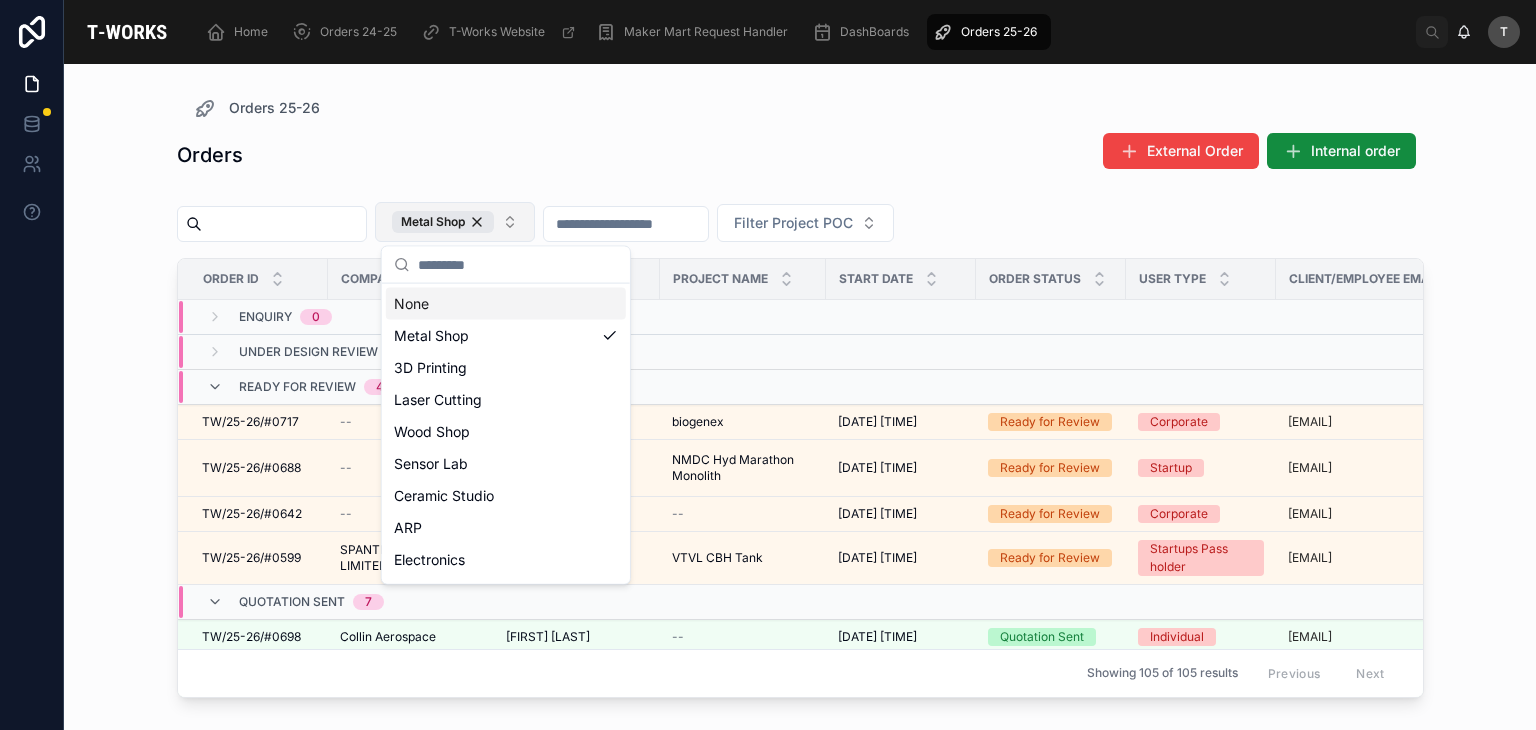 click on "Orders External Order Internal order" at bounding box center [800, 155] 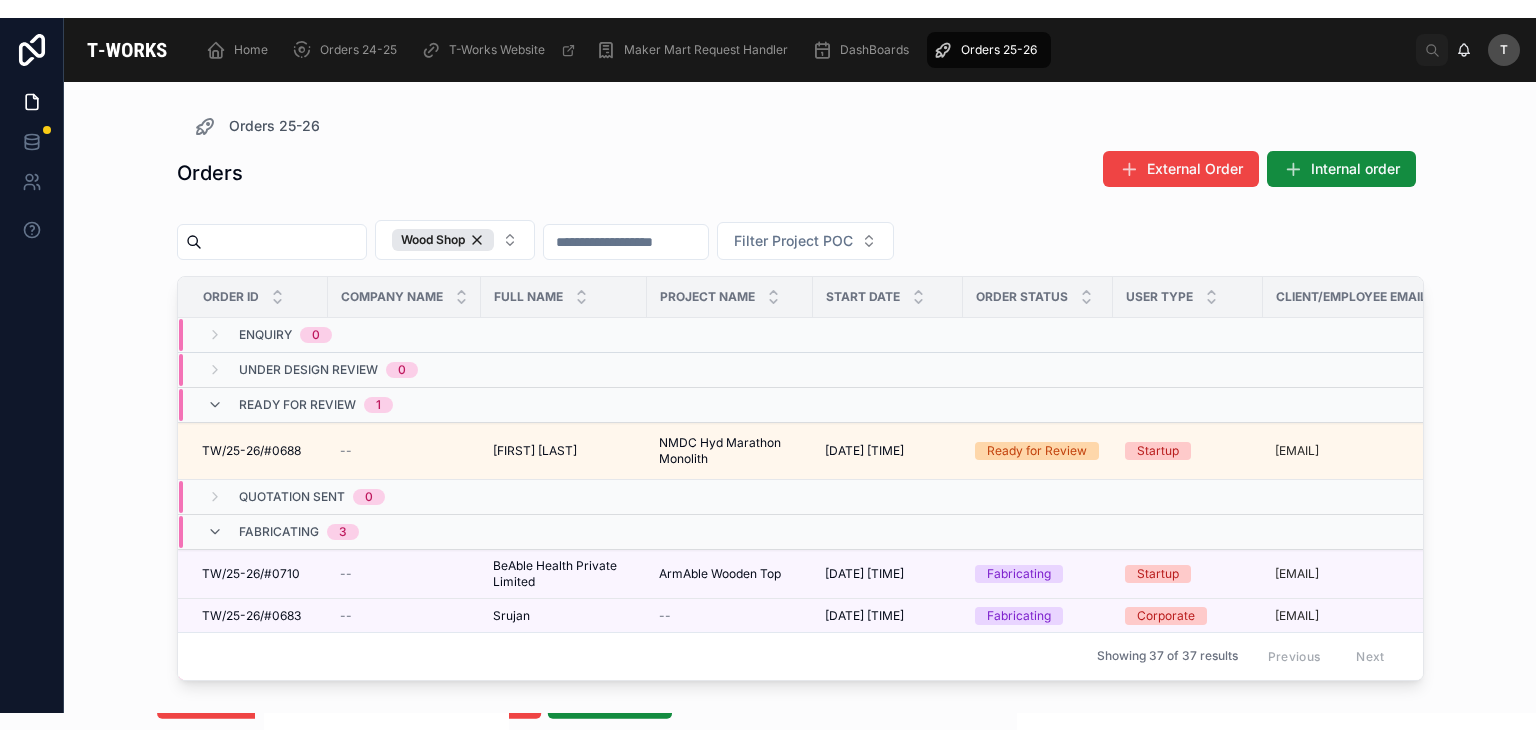 scroll, scrollTop: 0, scrollLeft: 0, axis: both 